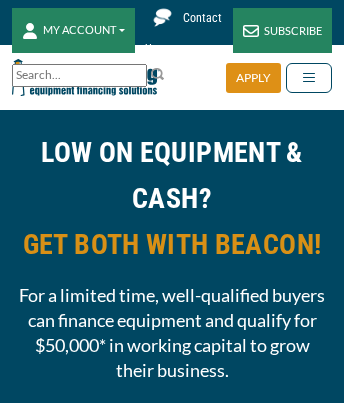 scroll, scrollTop: 0, scrollLeft: 0, axis: both 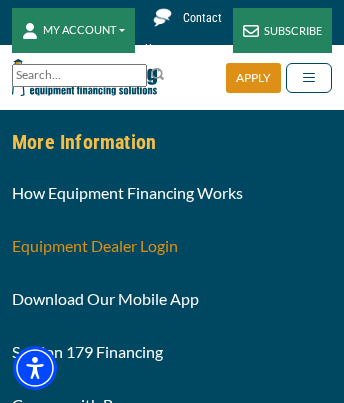 click on "Equipment Dealer Login" at bounding box center (95, 245) 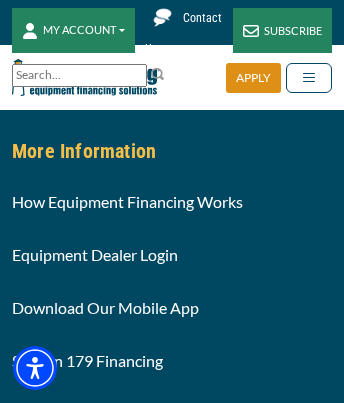 click on "Careers with Beacon" at bounding box center [83, 413] 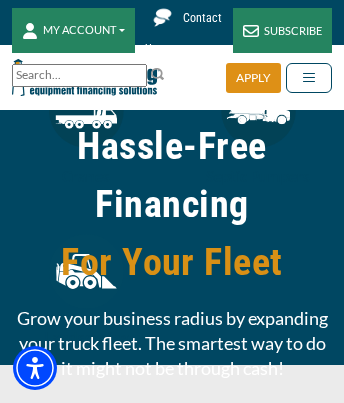 click on "View Filters" at bounding box center (172, 8784) 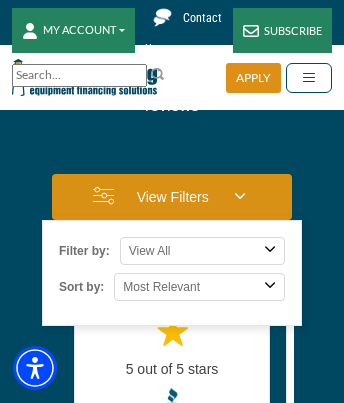 scroll, scrollTop: 9453, scrollLeft: 0, axis: vertical 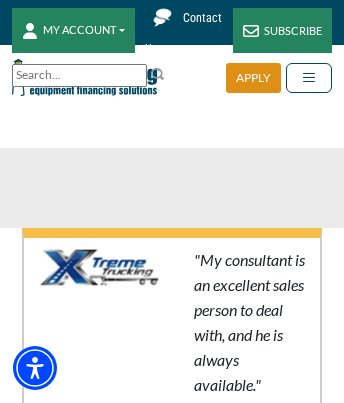 click at bounding box center [134, 76] 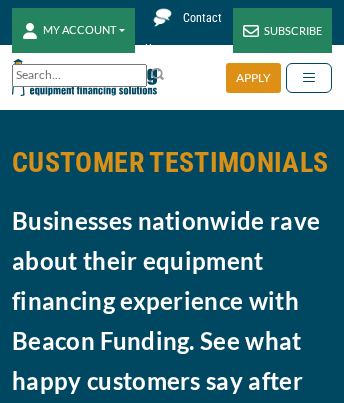 scroll, scrollTop: 0, scrollLeft: 0, axis: both 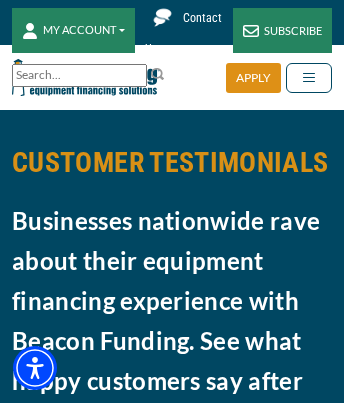 click at bounding box center (189, 21370) 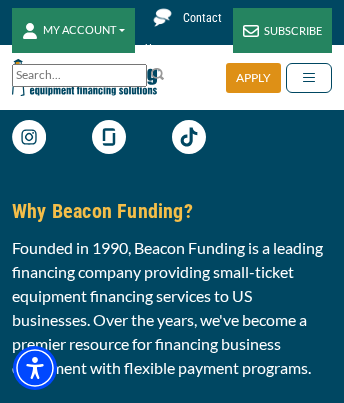 click on "APPLY NOW" at bounding box center [172, 876] 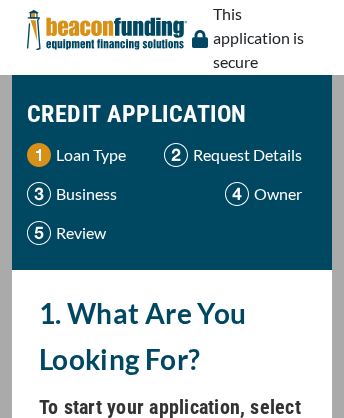 scroll, scrollTop: 0, scrollLeft: 0, axis: both 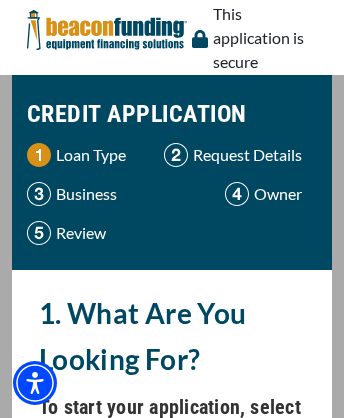 click at bounding box center [107, 30] 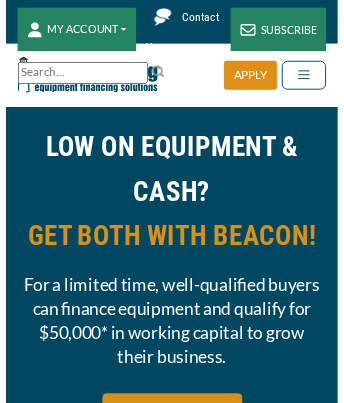scroll, scrollTop: 0, scrollLeft: 0, axis: both 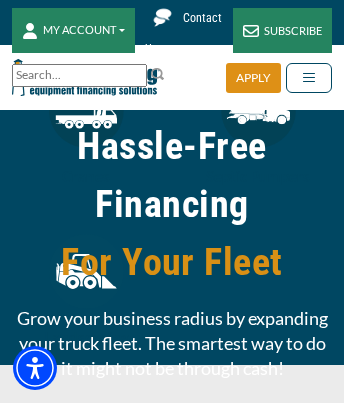 click on "Attributions" at bounding box center (256, 12203) 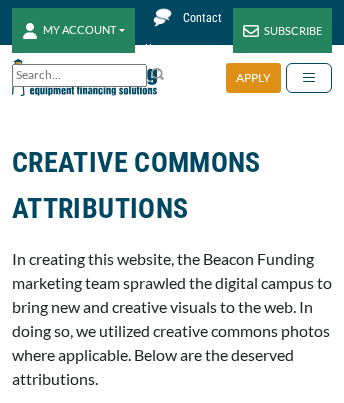 scroll, scrollTop: 0, scrollLeft: 0, axis: both 